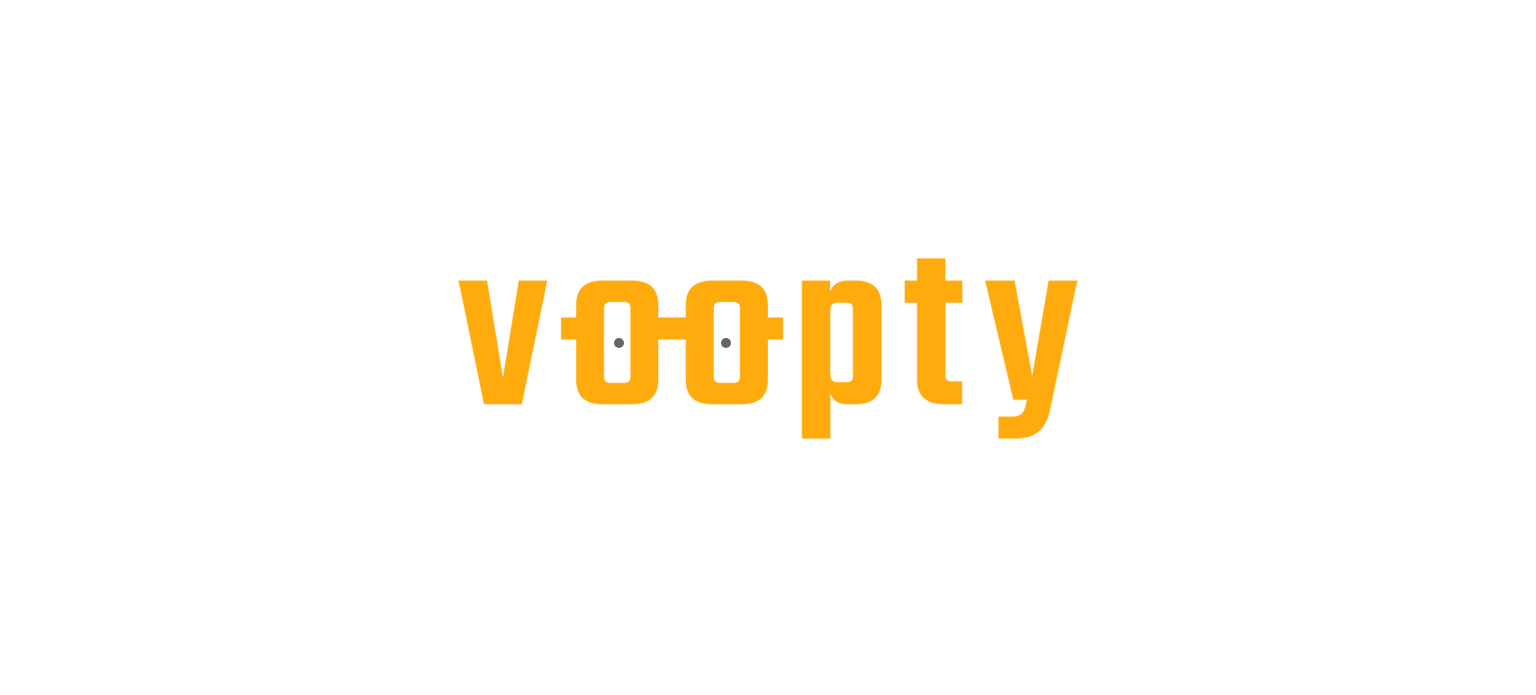scroll, scrollTop: 0, scrollLeft: 0, axis: both 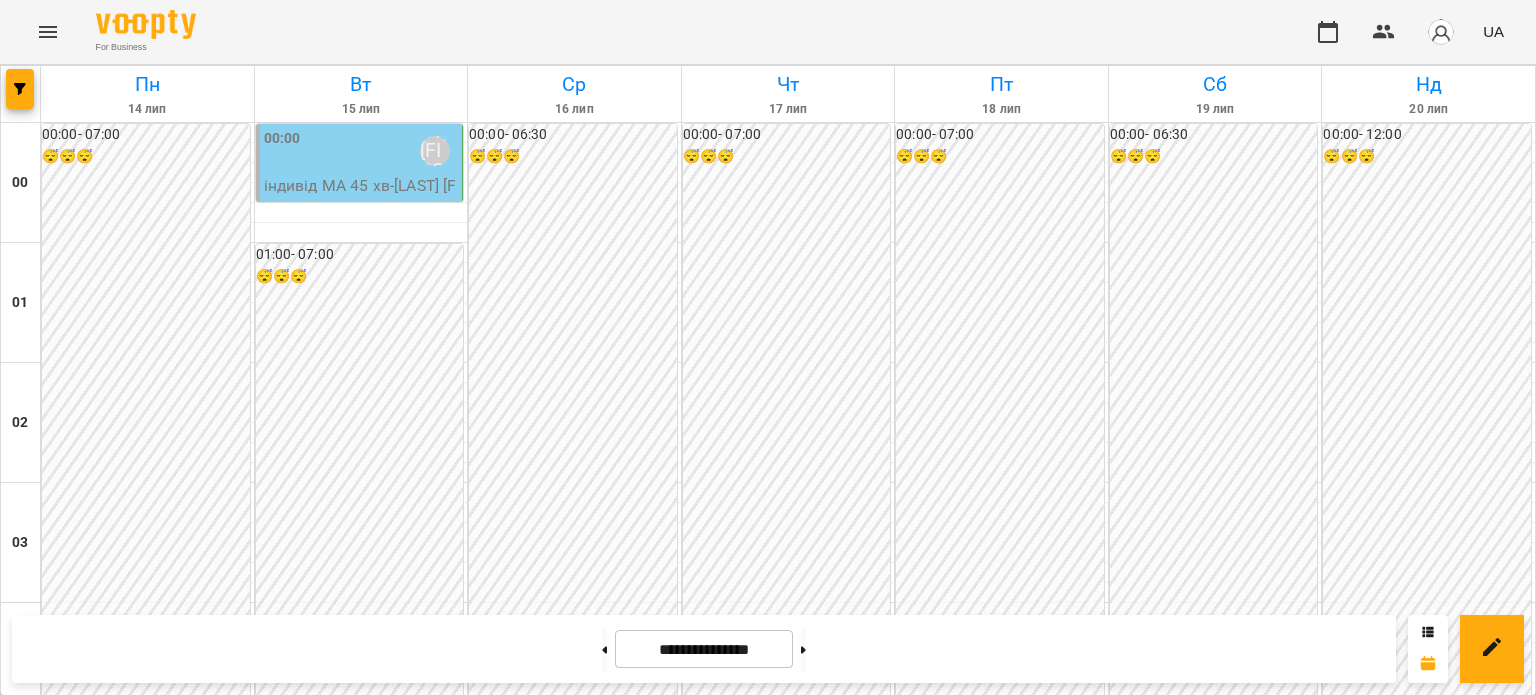 click 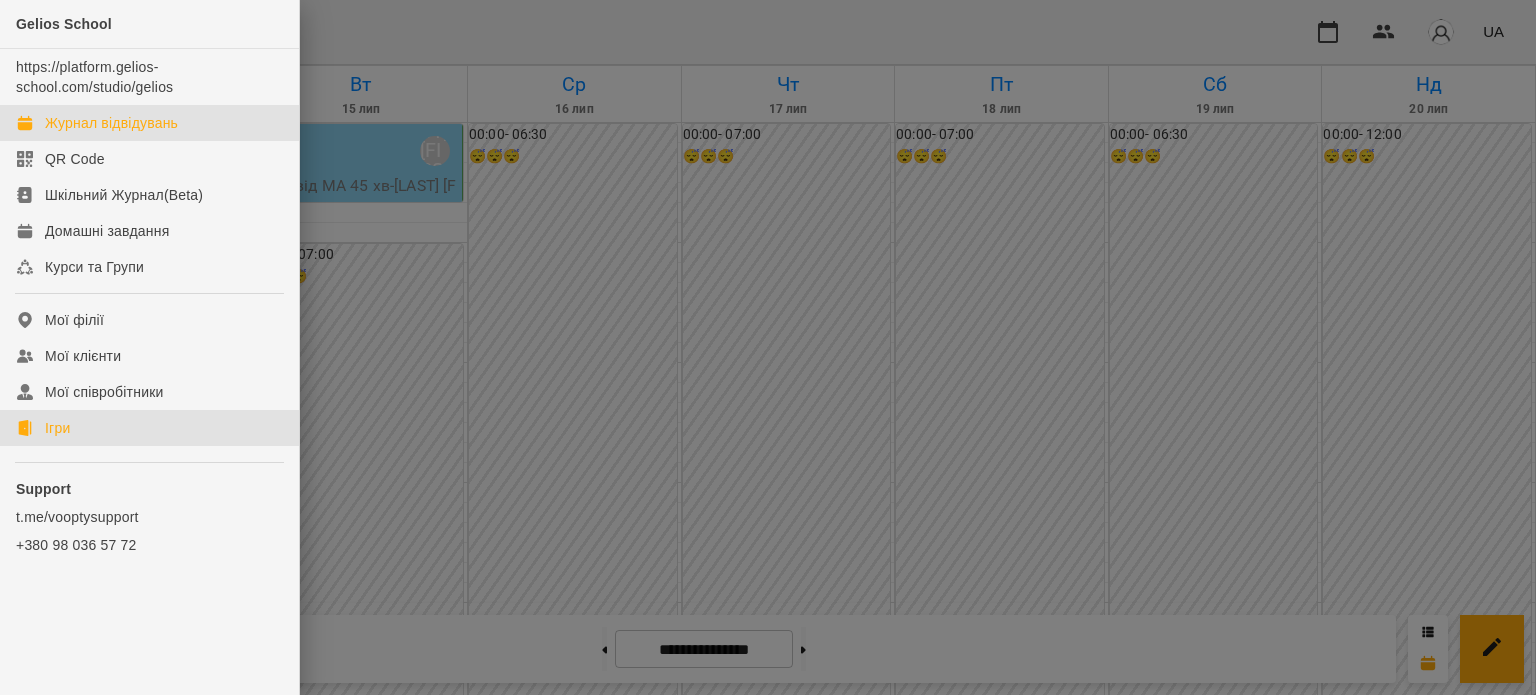 click on "Ігри" at bounding box center (57, 428) 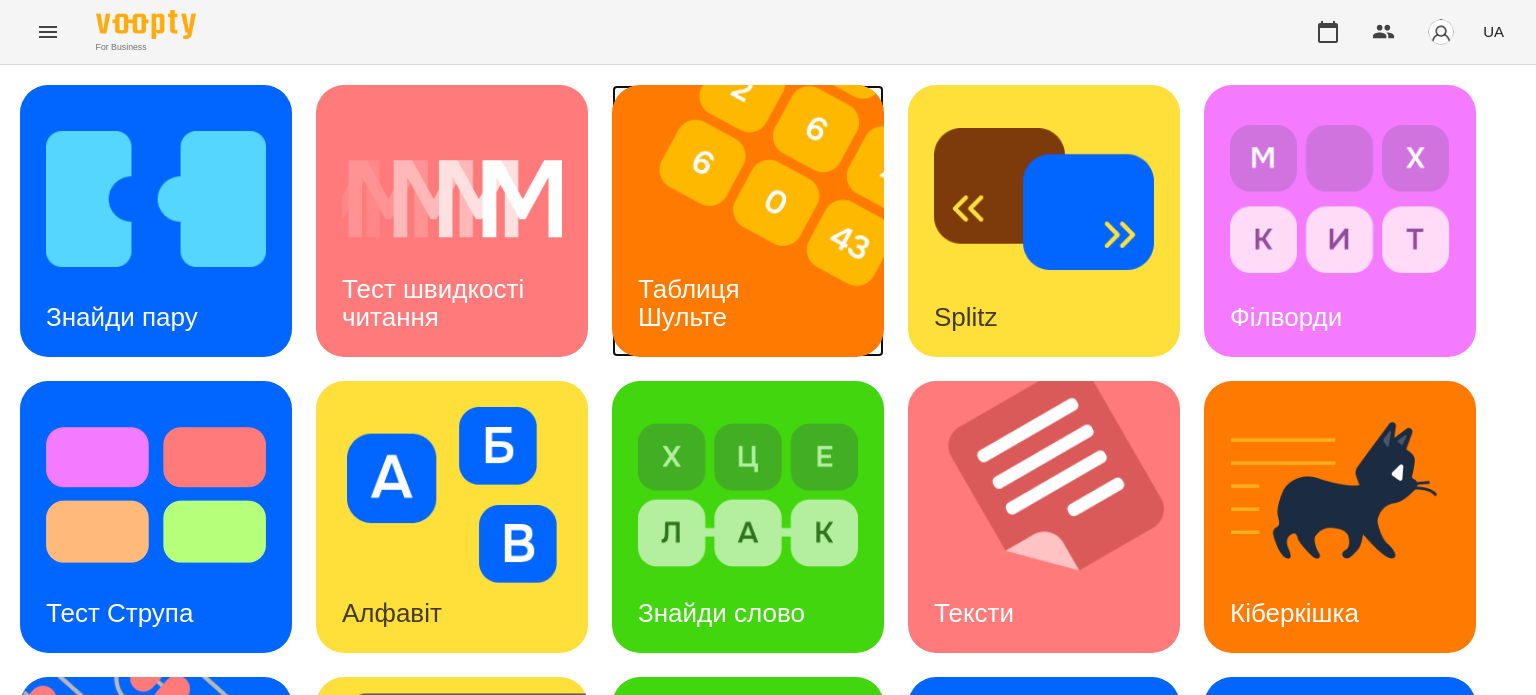 click on "Таблиця
Шульте" at bounding box center [692, 302] 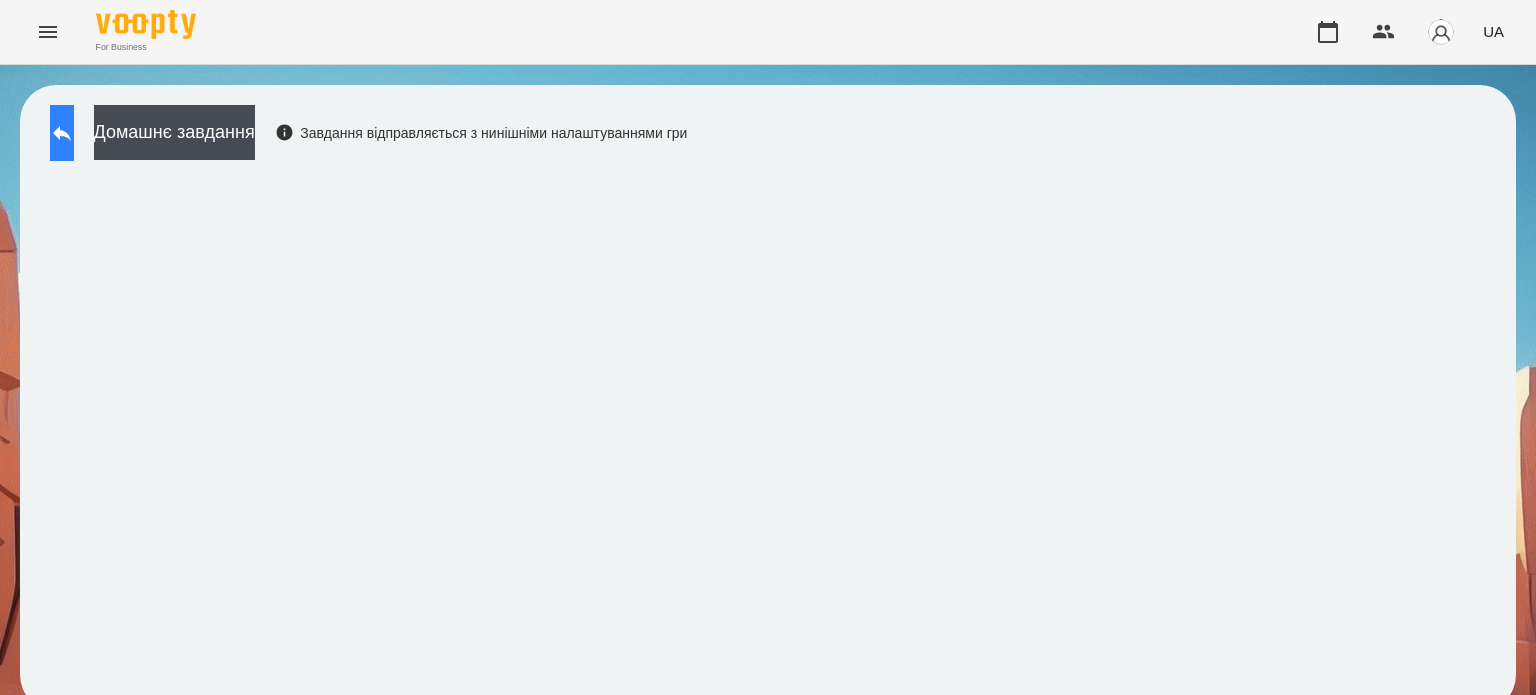 click 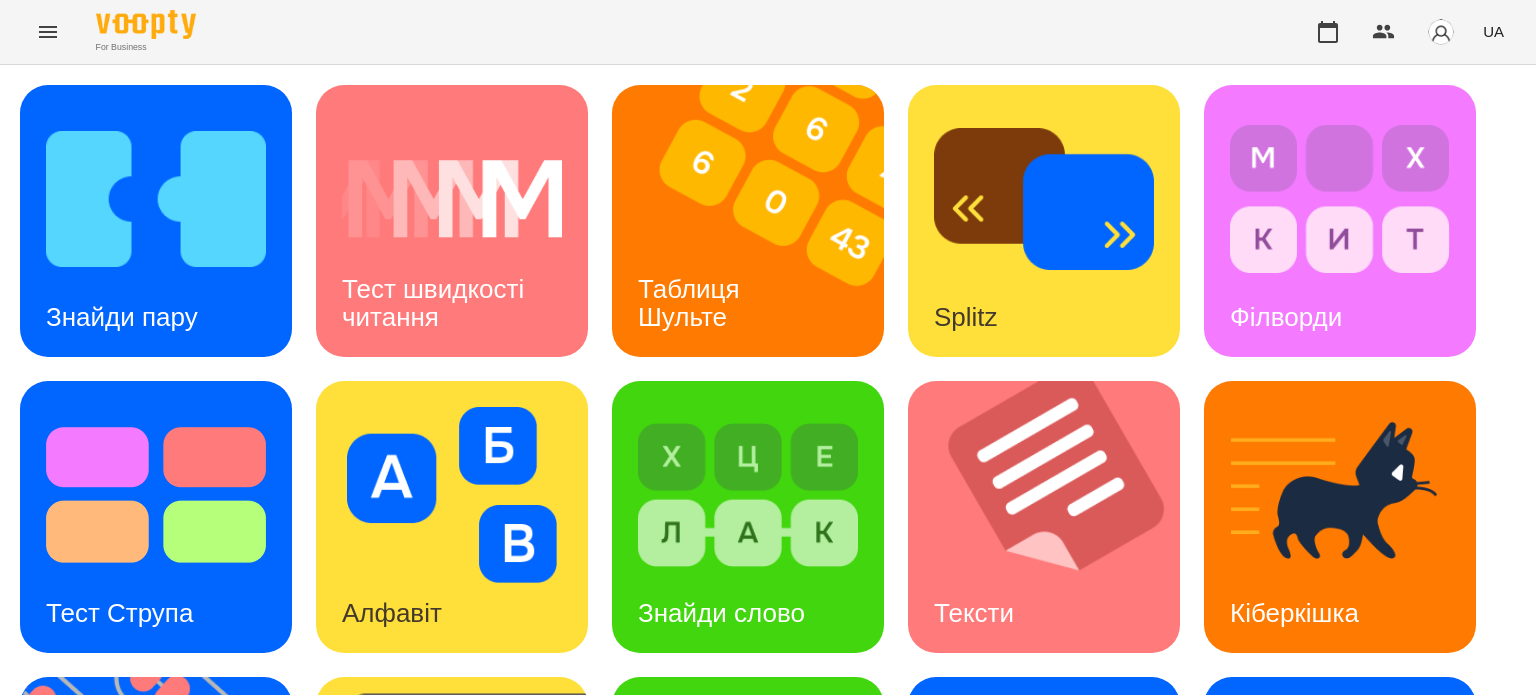 scroll, scrollTop: 169, scrollLeft: 0, axis: vertical 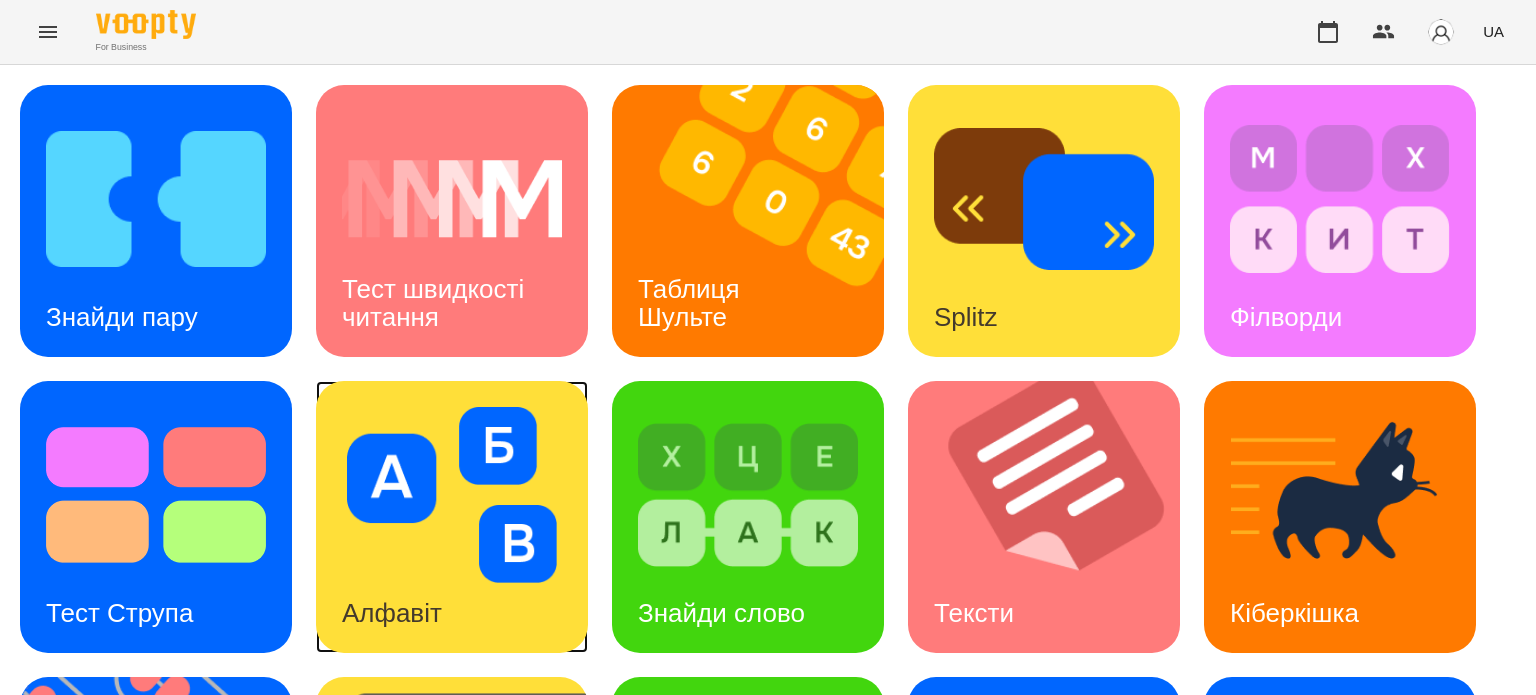 click on "Алфавіт" at bounding box center [392, 613] 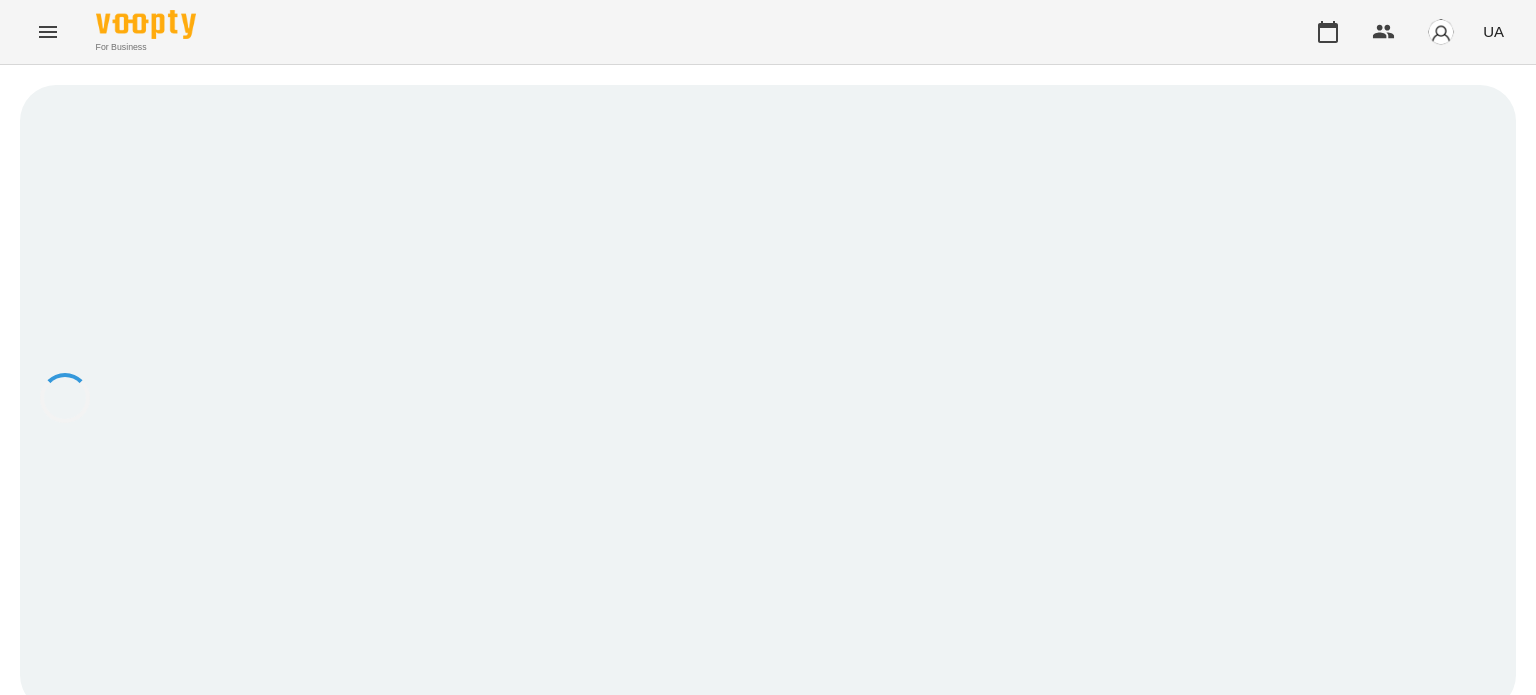 scroll, scrollTop: 0, scrollLeft: 0, axis: both 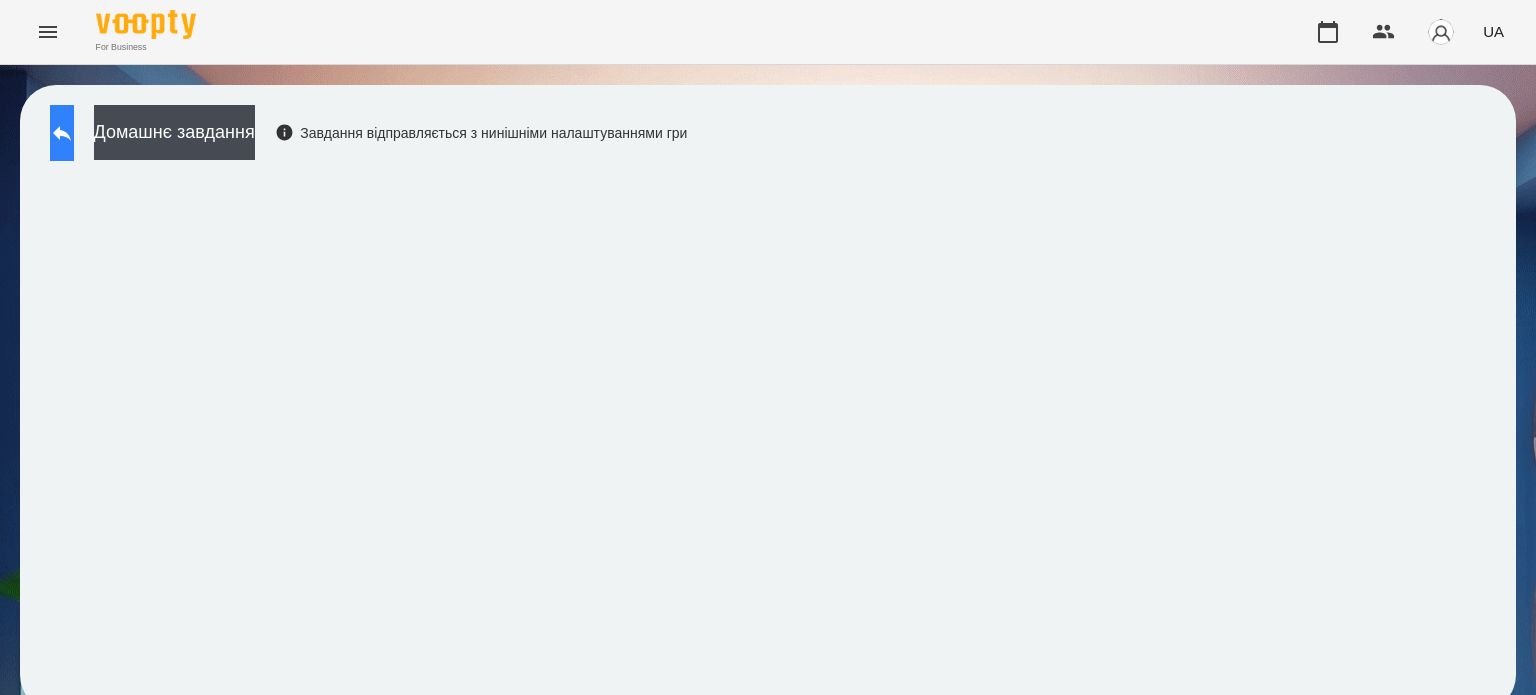 click 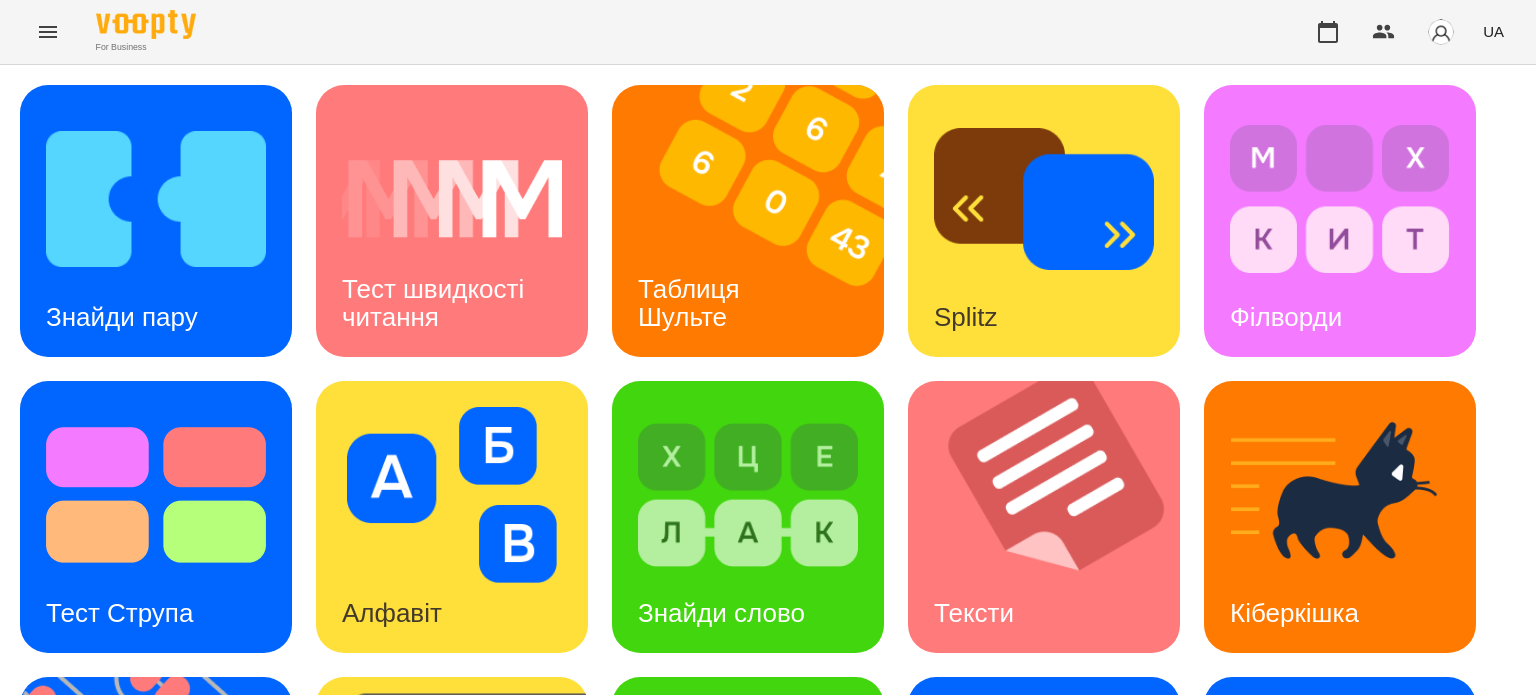 scroll, scrollTop: 569, scrollLeft: 0, axis: vertical 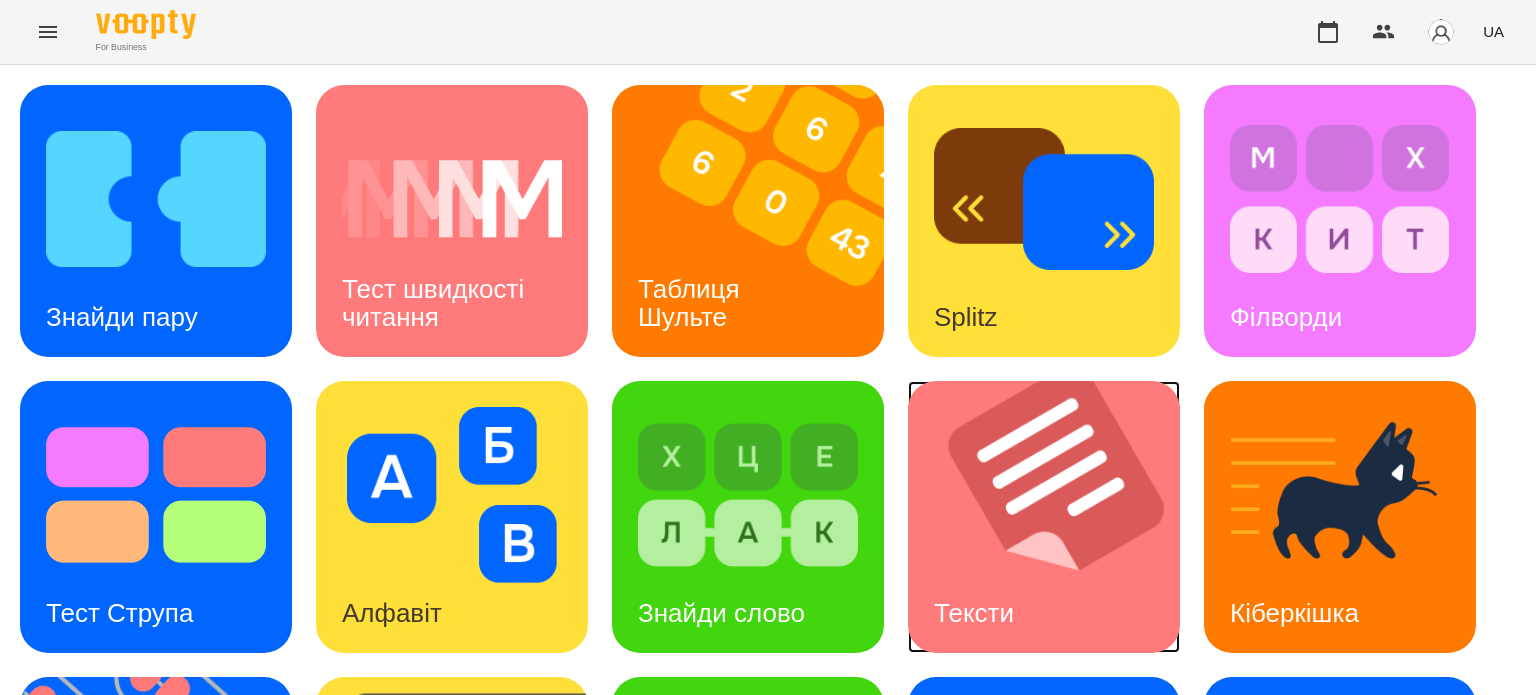 click at bounding box center [1056, 517] 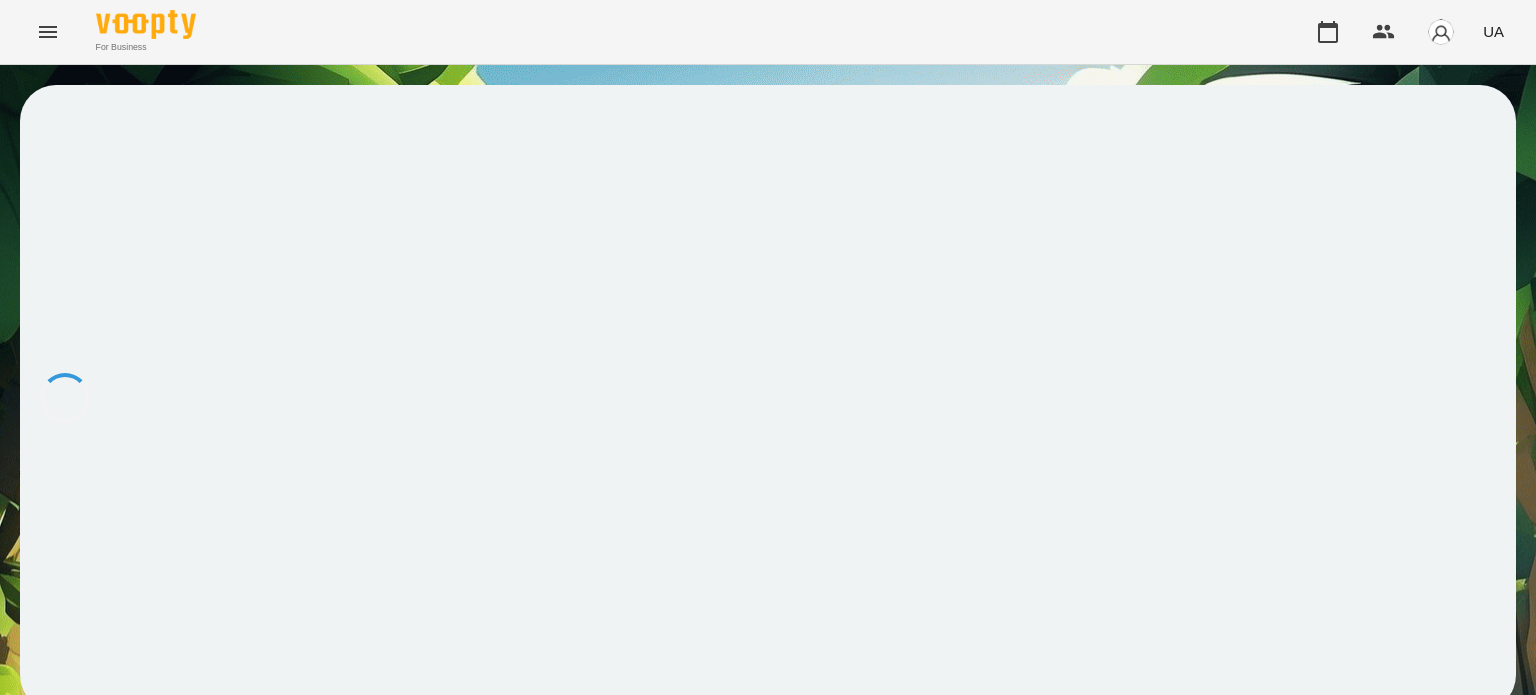 scroll, scrollTop: 0, scrollLeft: 0, axis: both 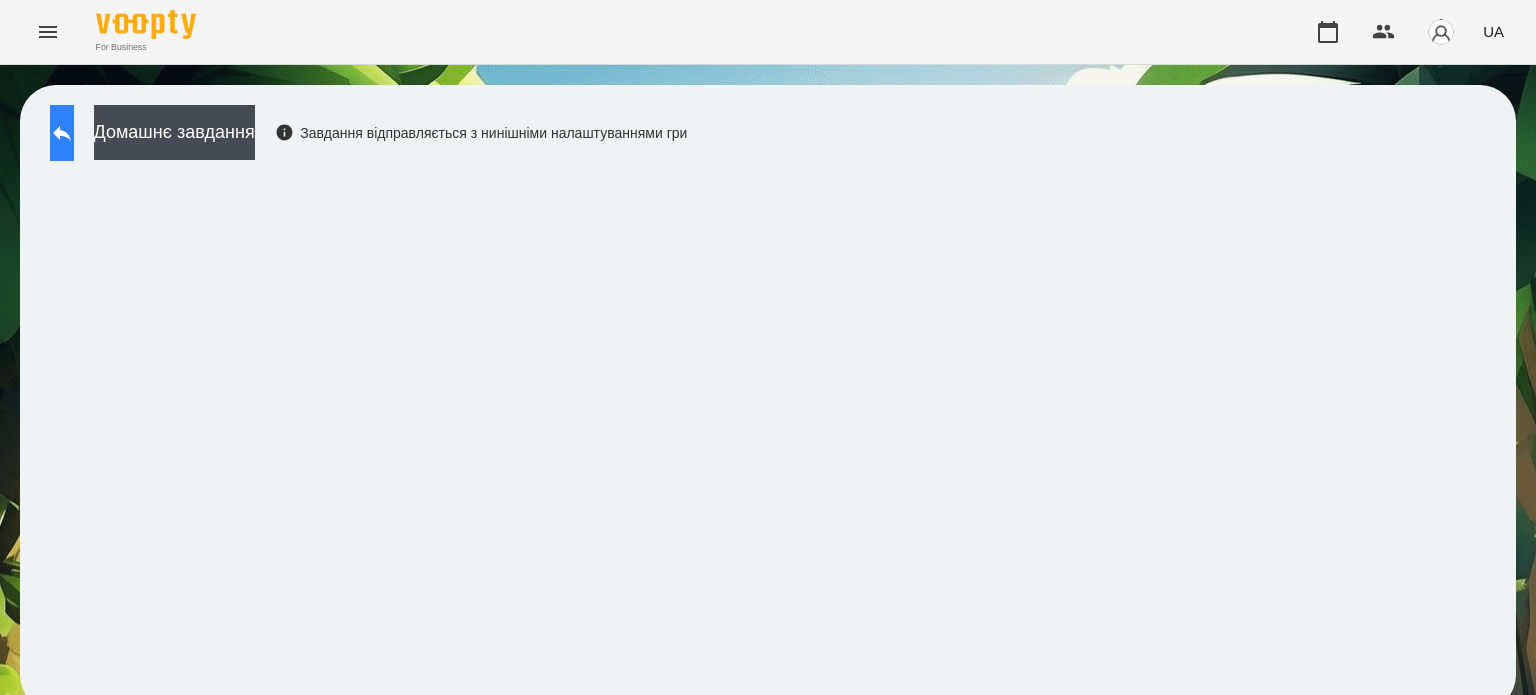 click 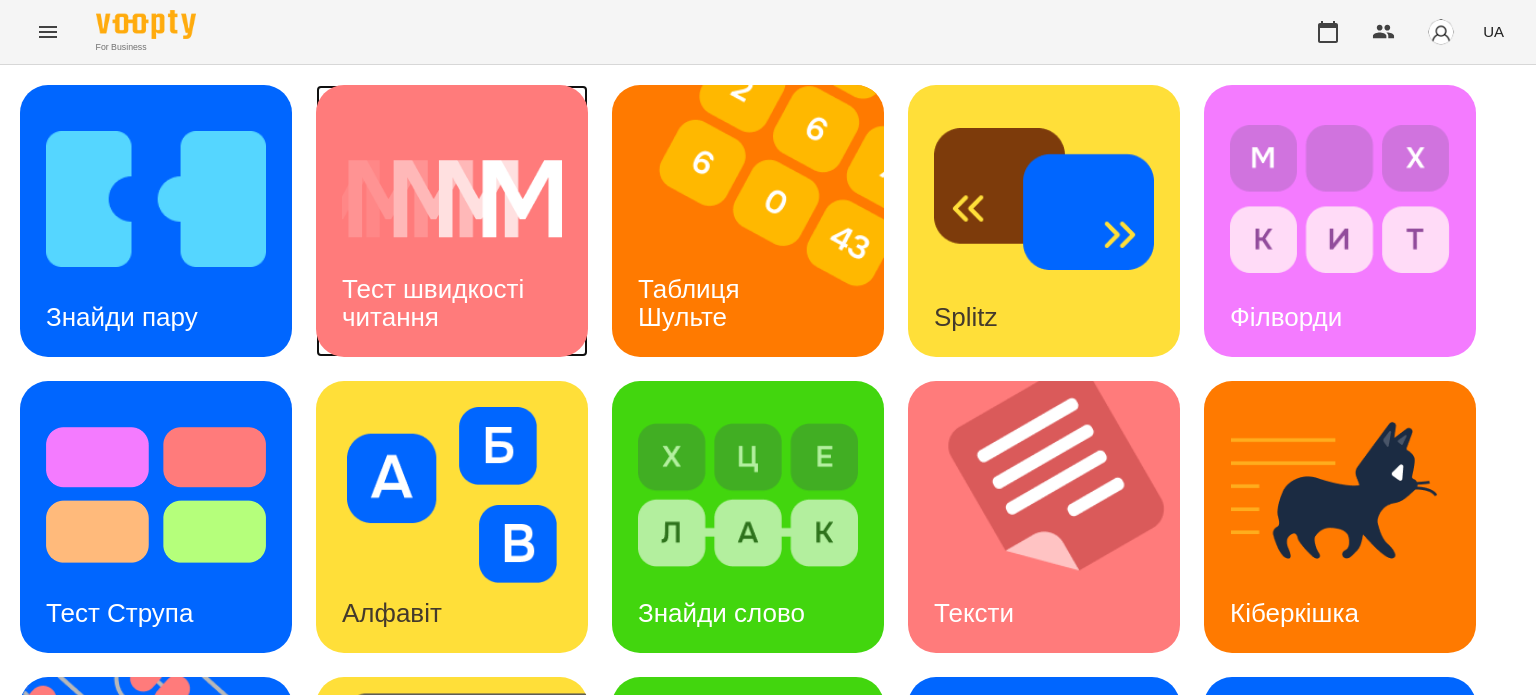 click on "Тест швидкості читання" at bounding box center (452, 303) 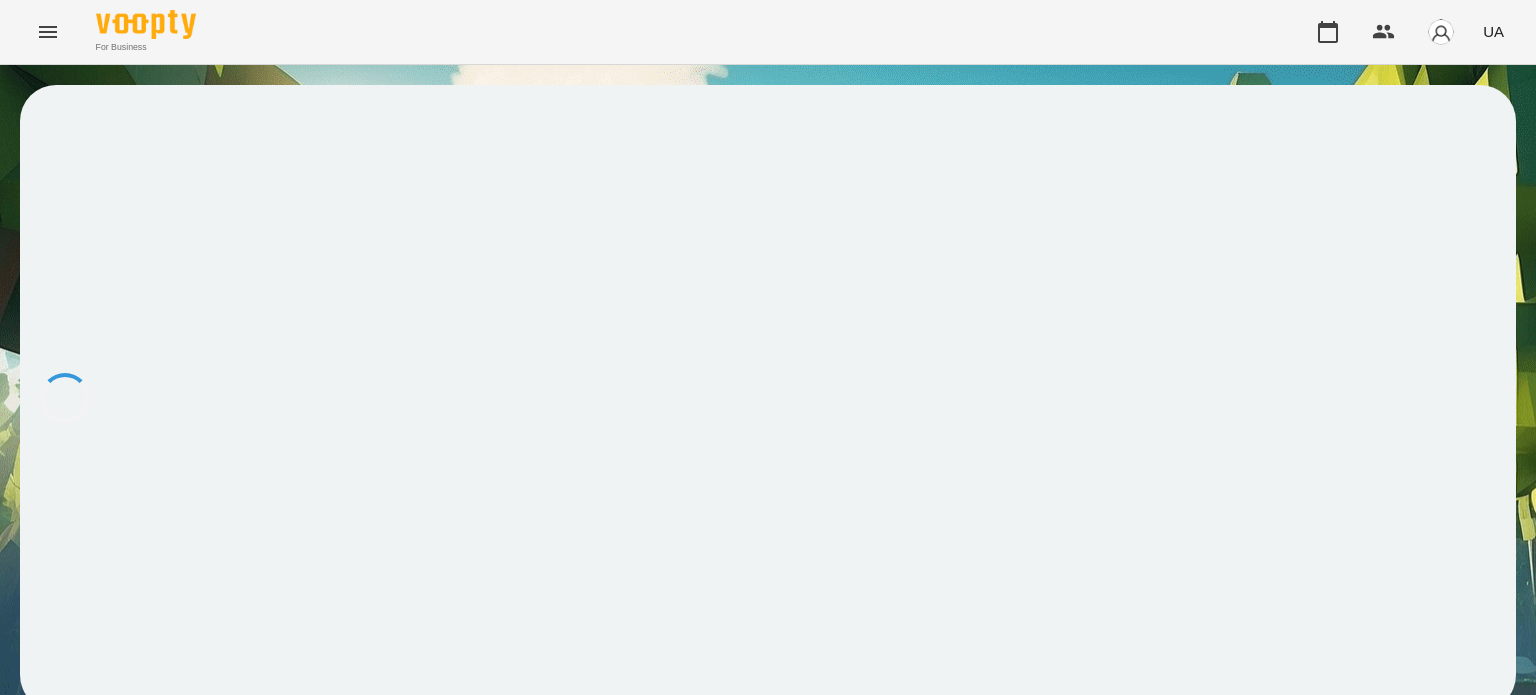click at bounding box center [768, 398] 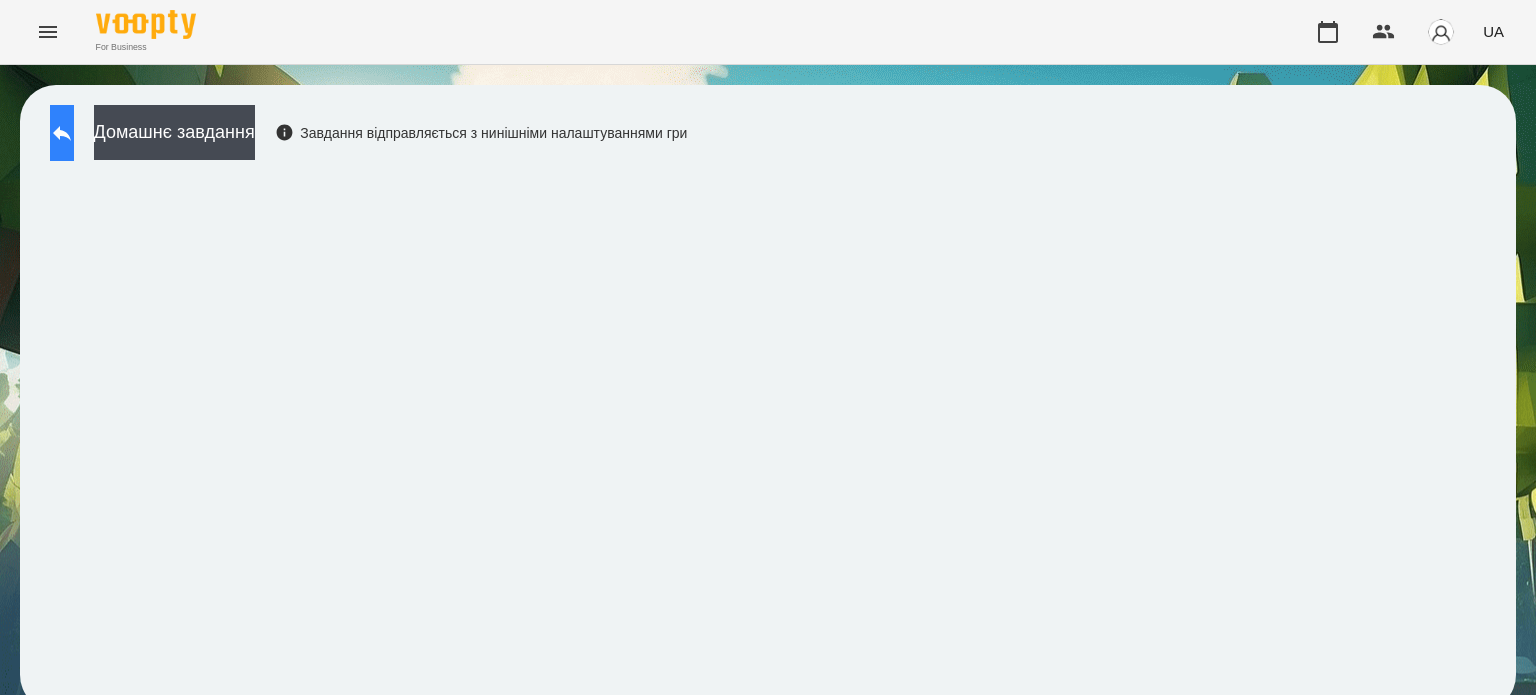 click 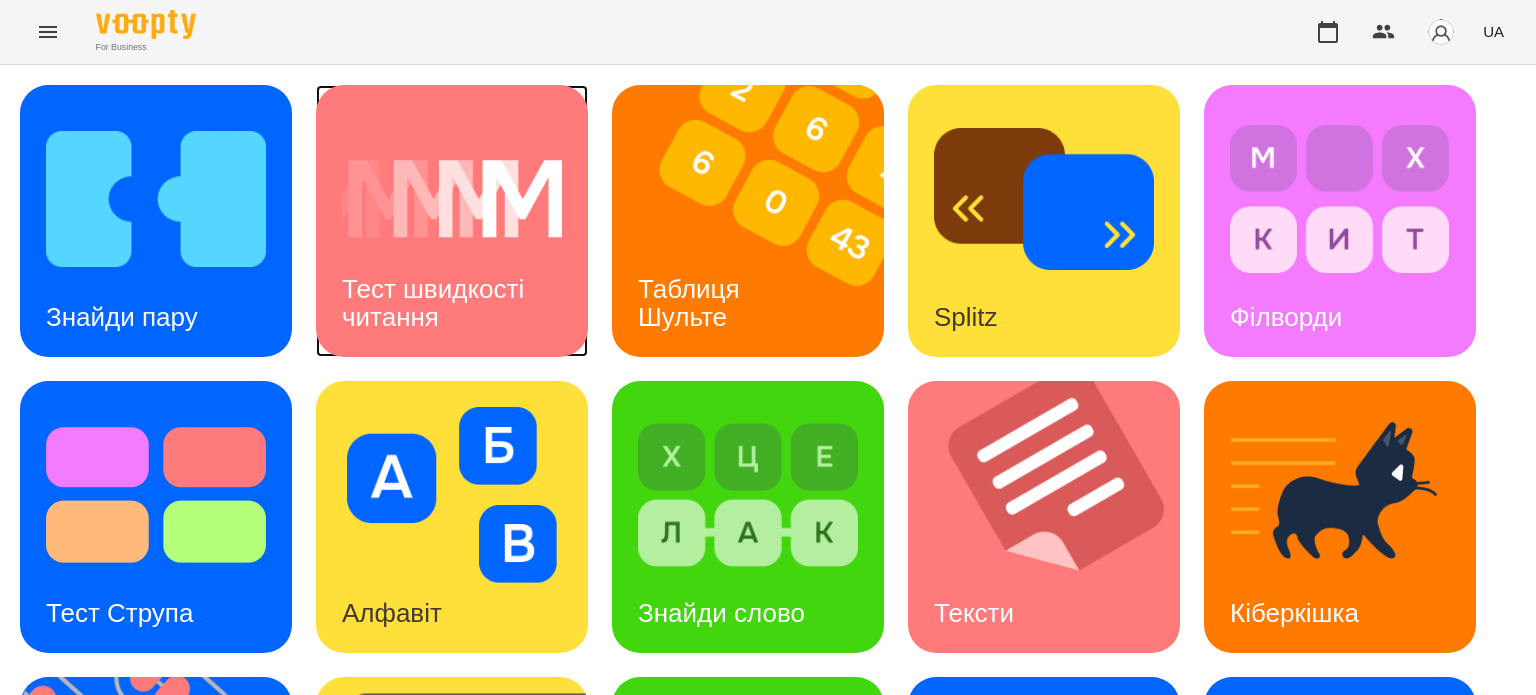 click on "Тест швидкості читання" at bounding box center [452, 303] 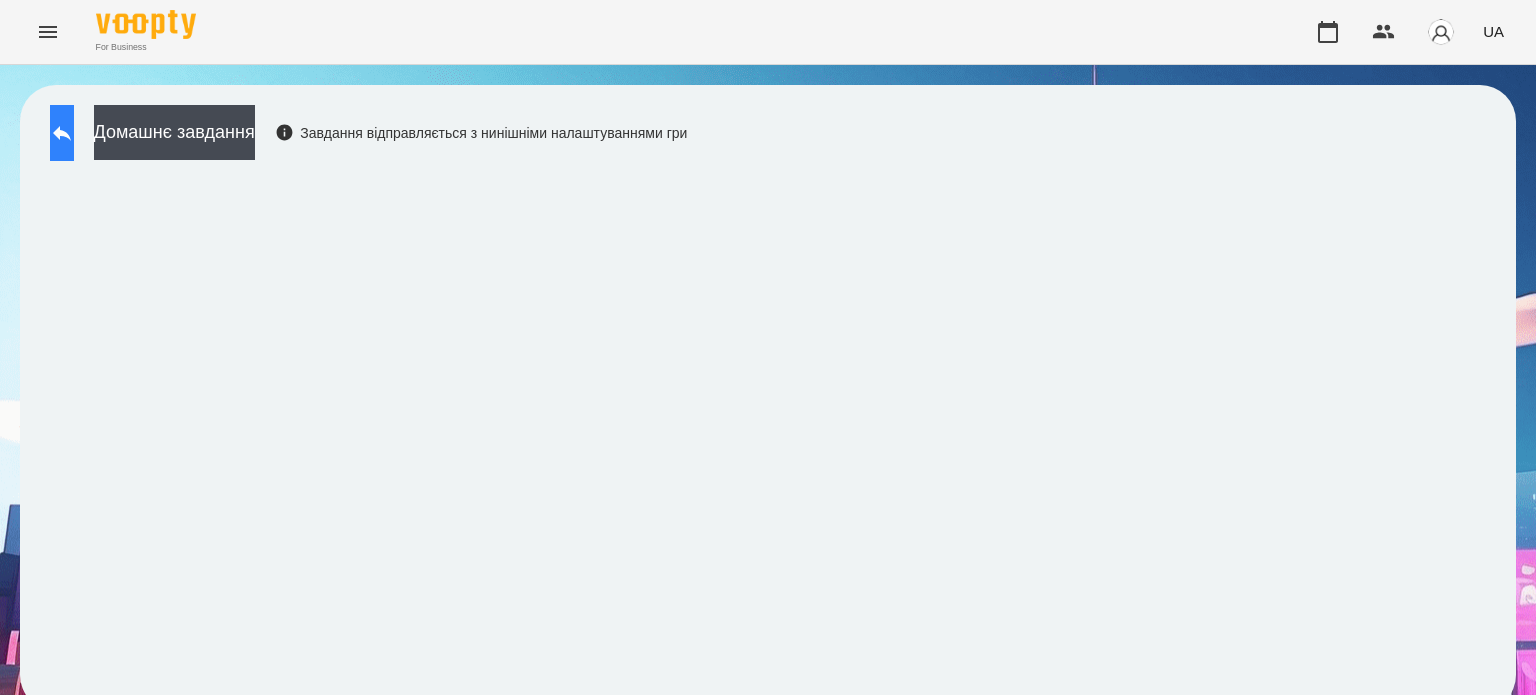 click 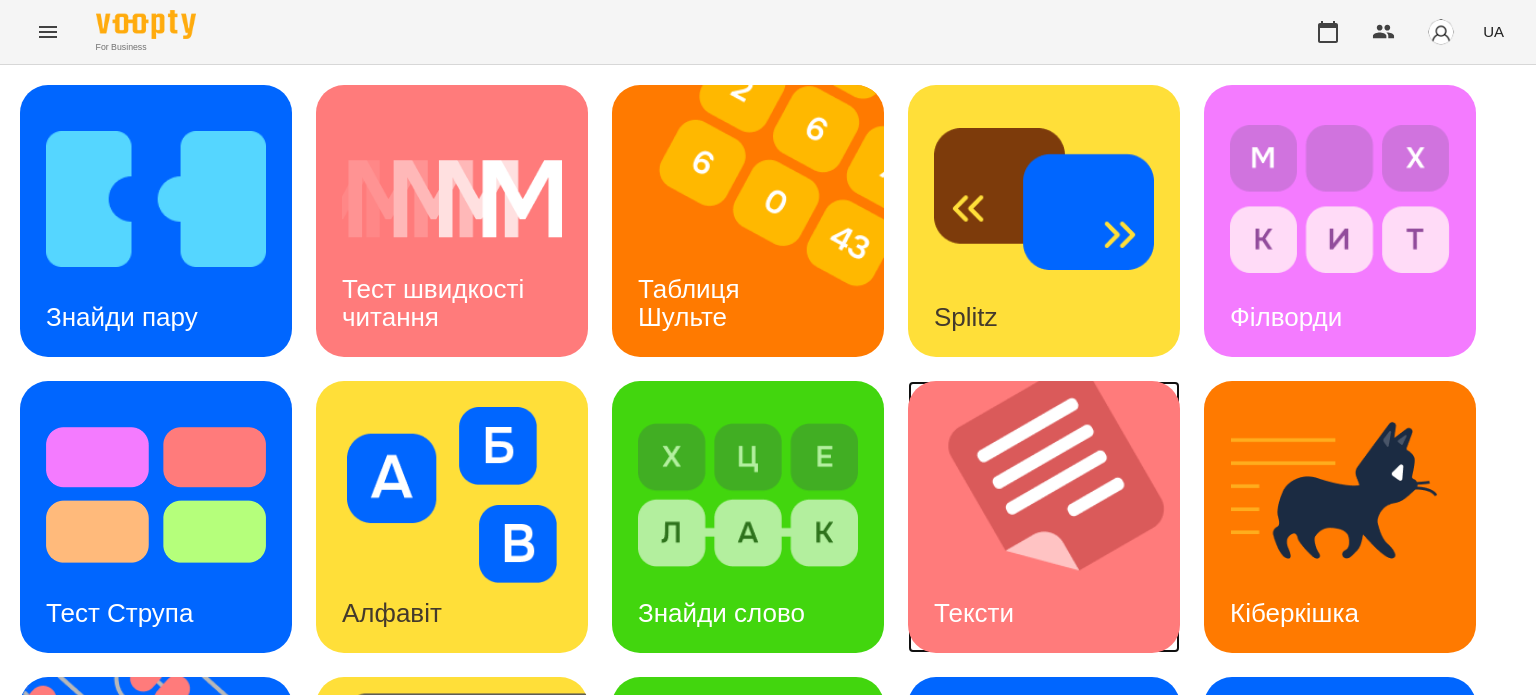 click at bounding box center [1056, 517] 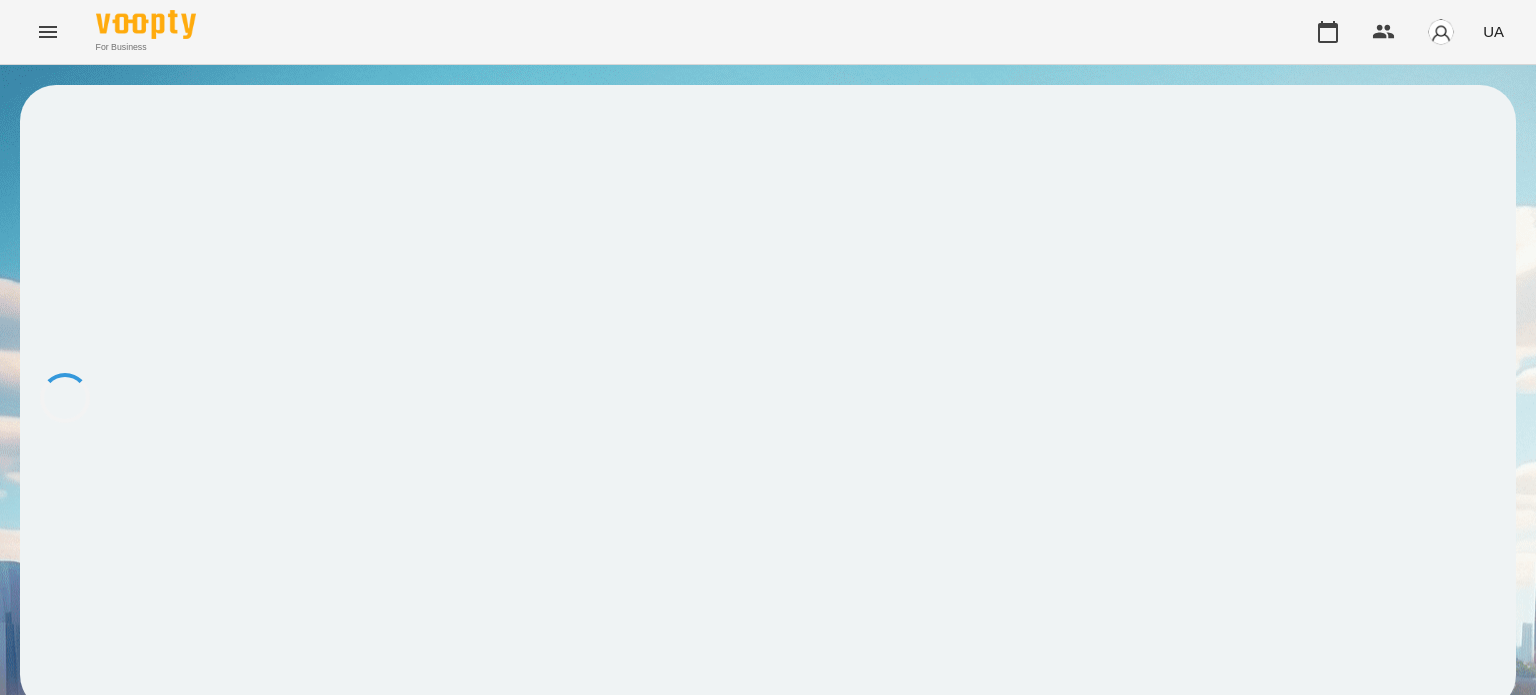 click at bounding box center [768, 398] 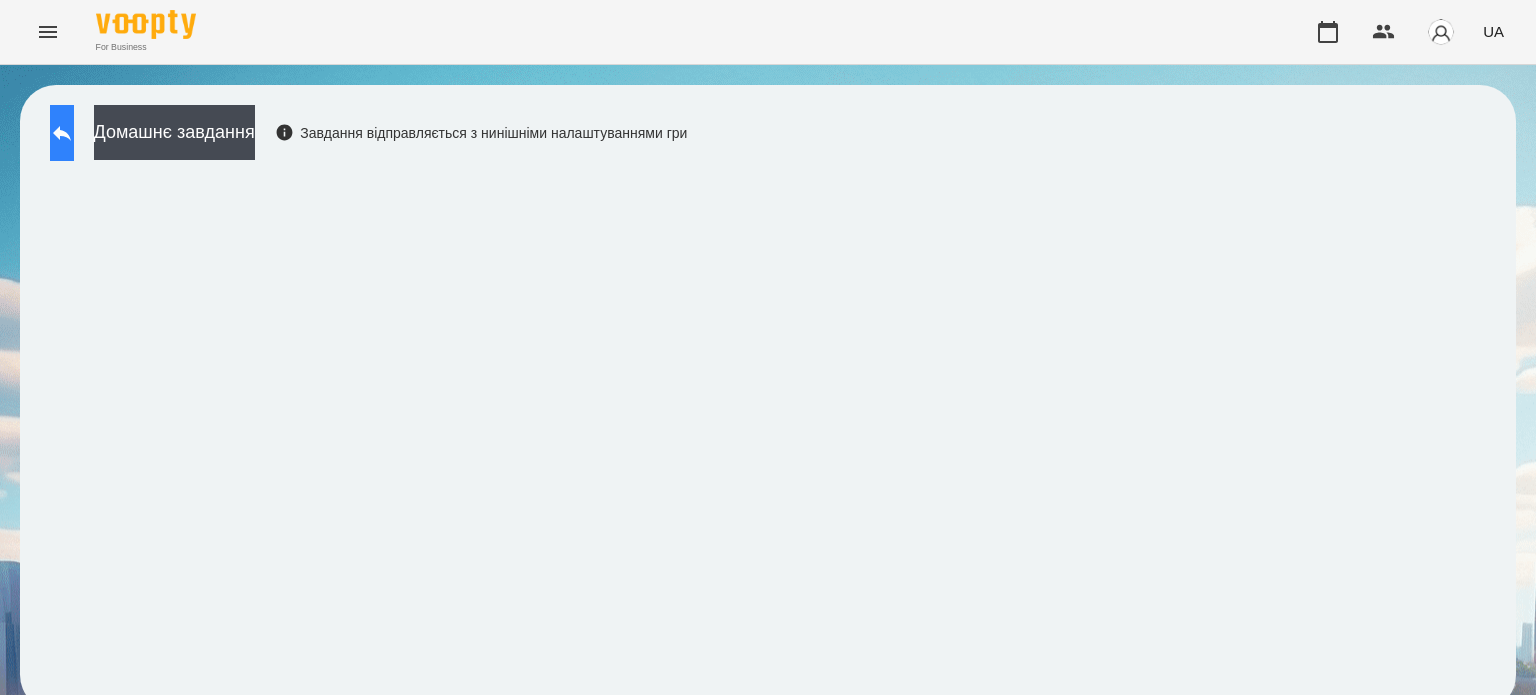 click 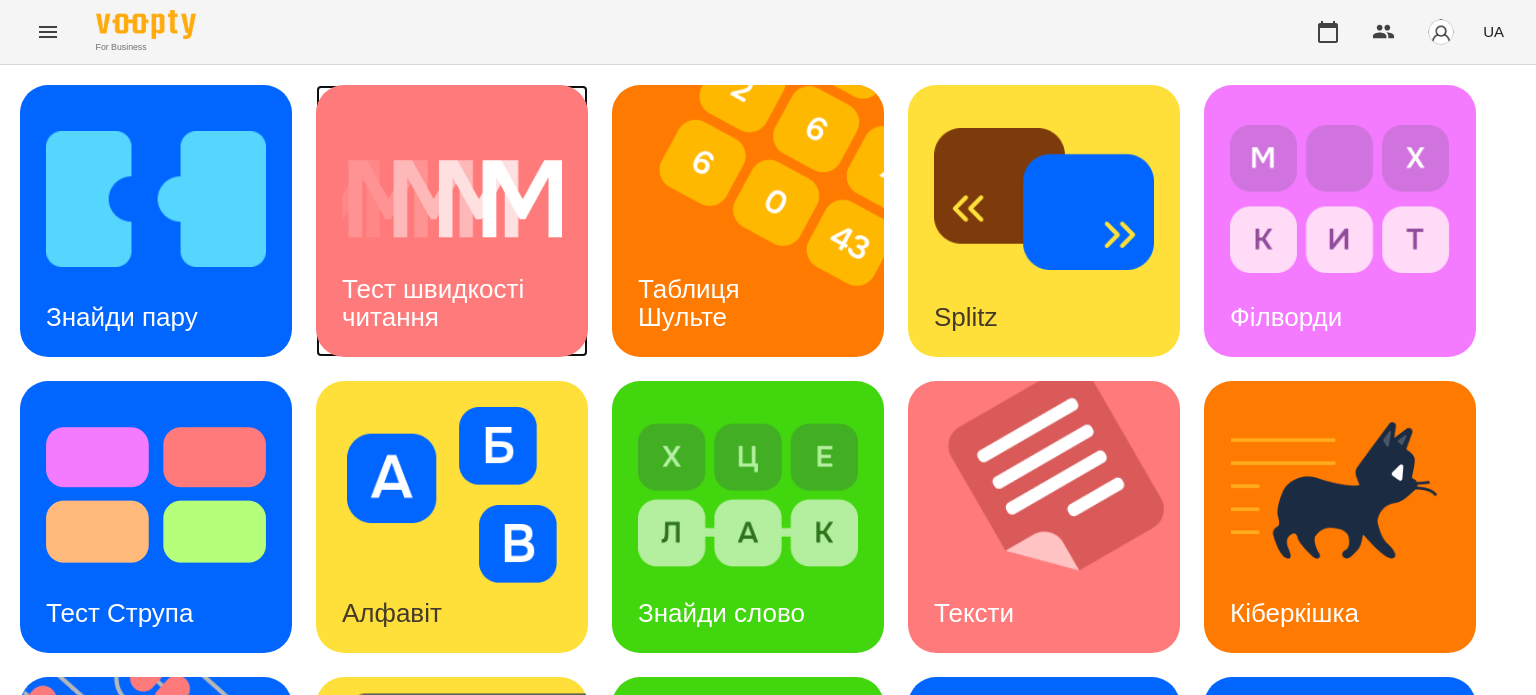 click on "Тест швидкості читання" at bounding box center [452, 303] 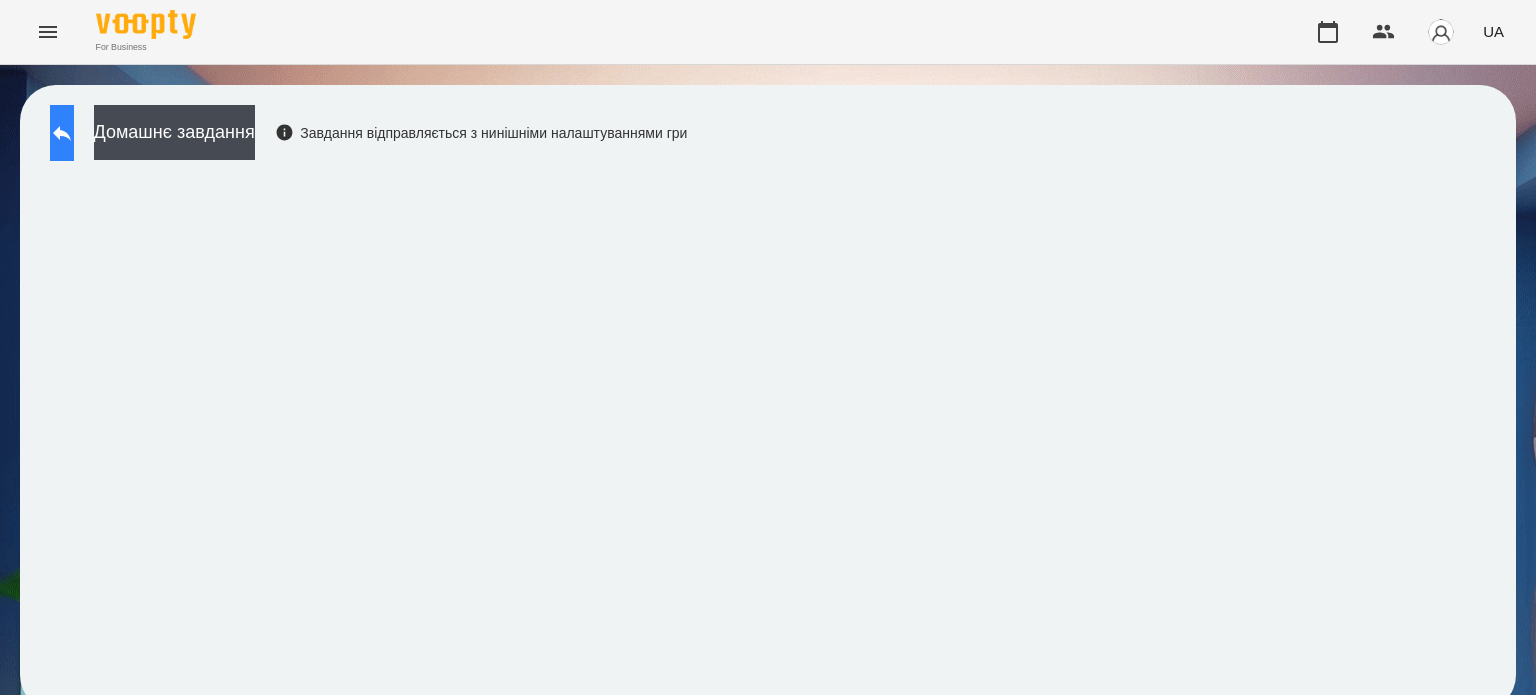 click 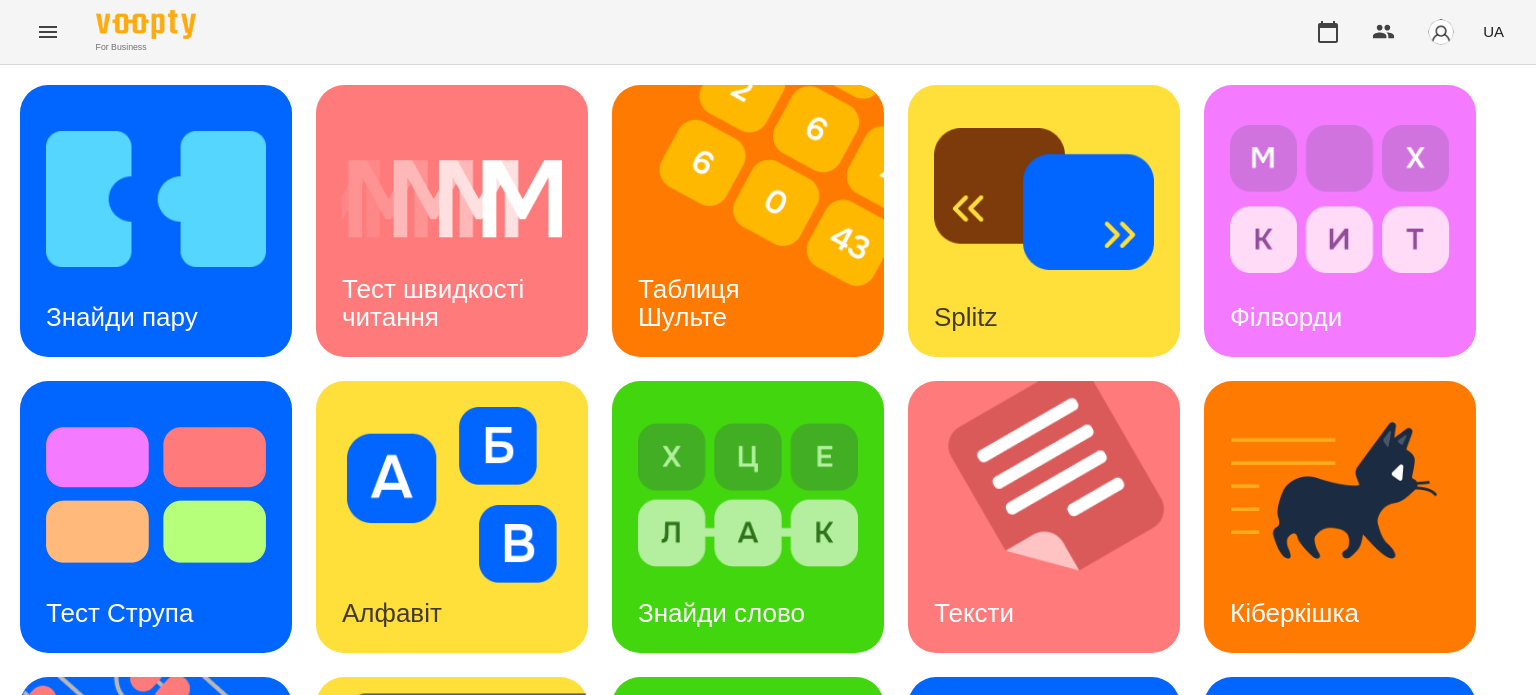 scroll, scrollTop: 283, scrollLeft: 0, axis: vertical 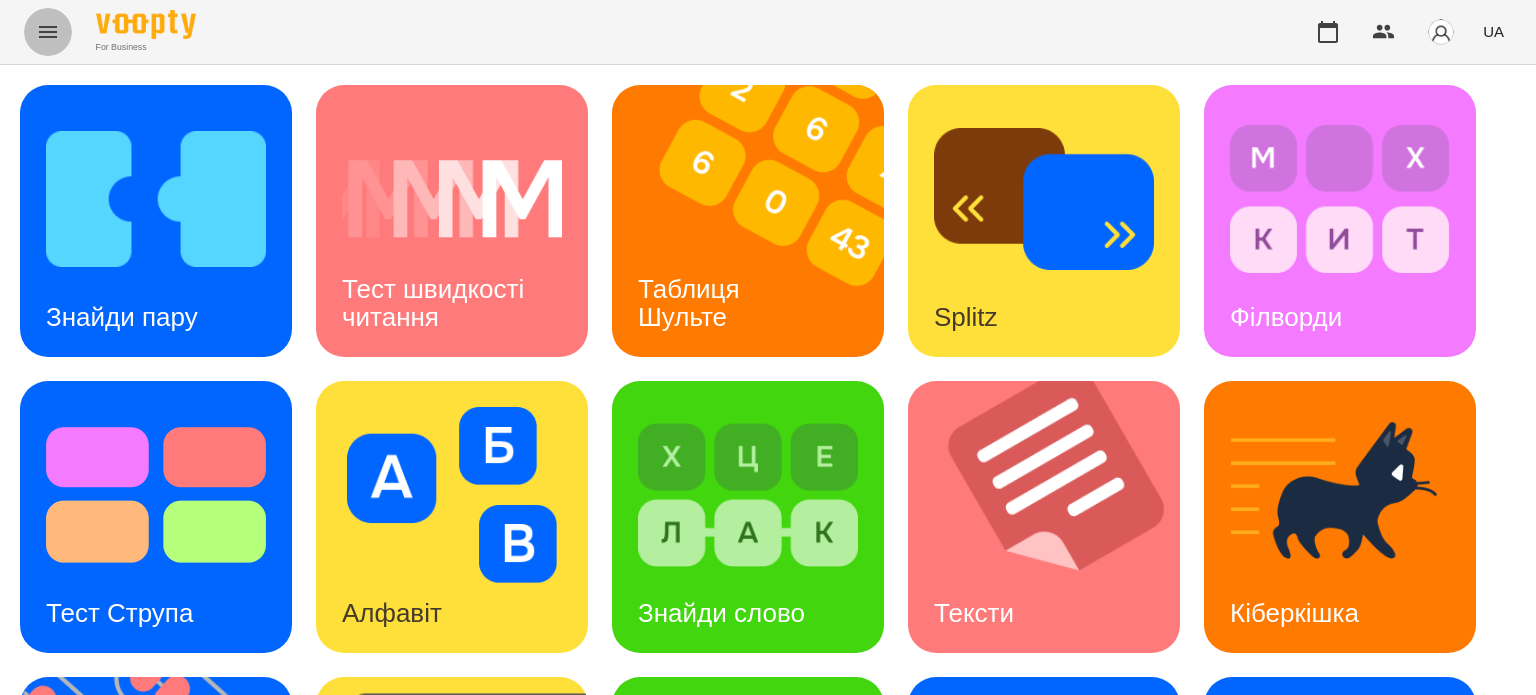 click 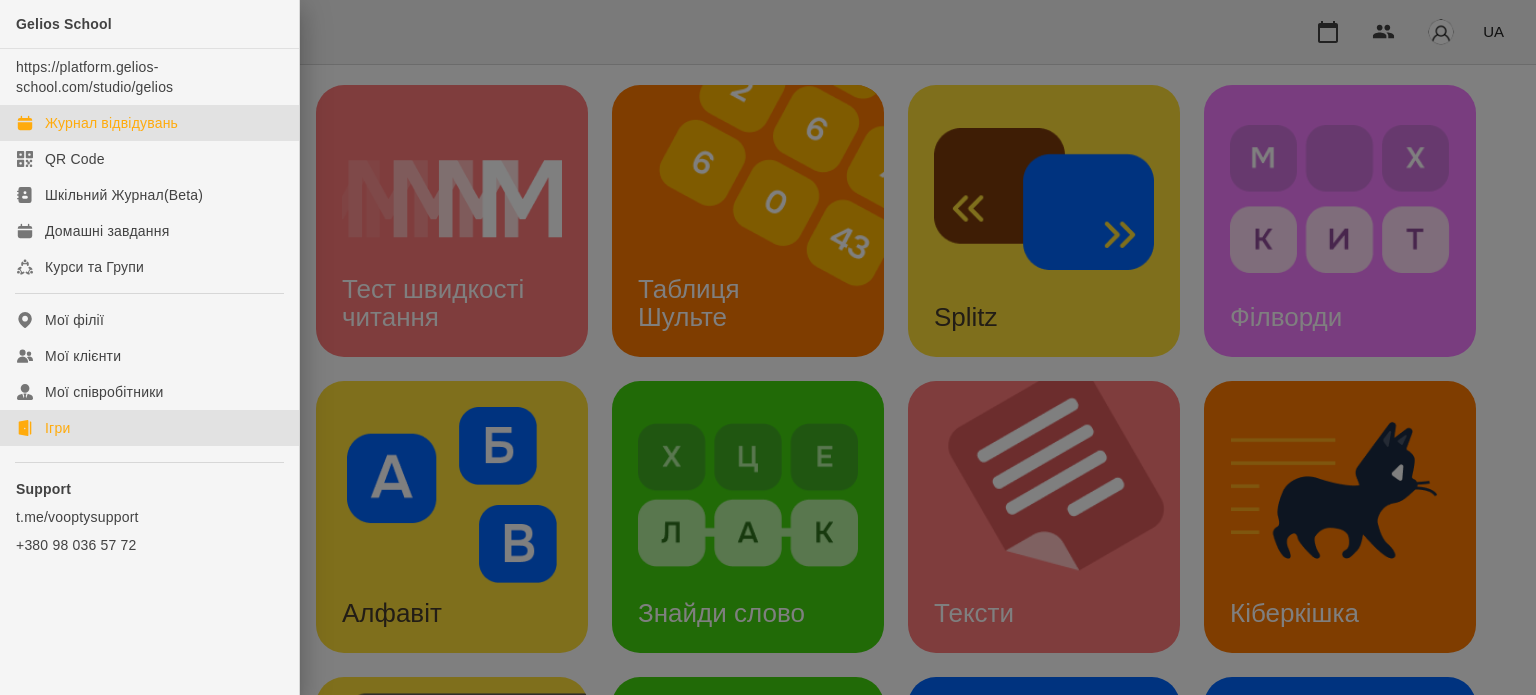 click on "Журнал відвідувань" at bounding box center (111, 123) 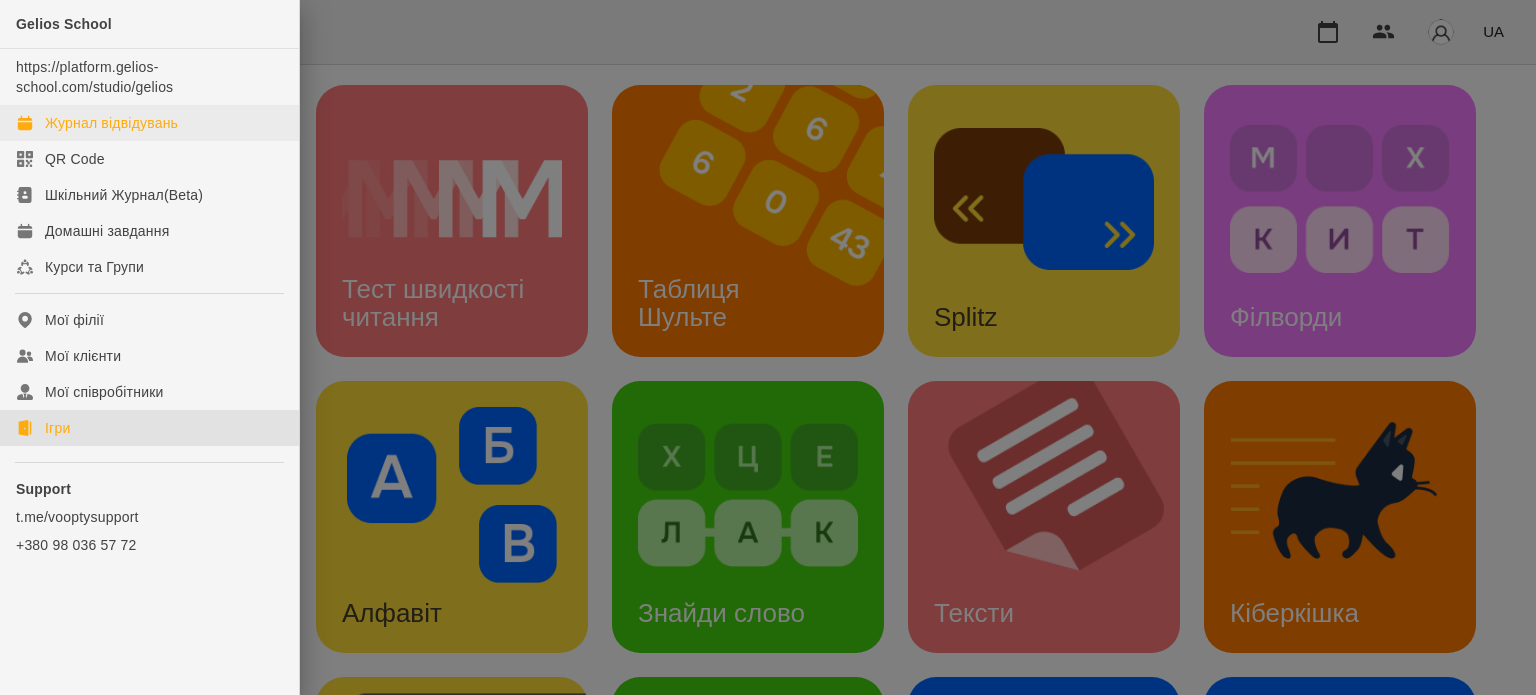 scroll, scrollTop: 0, scrollLeft: 0, axis: both 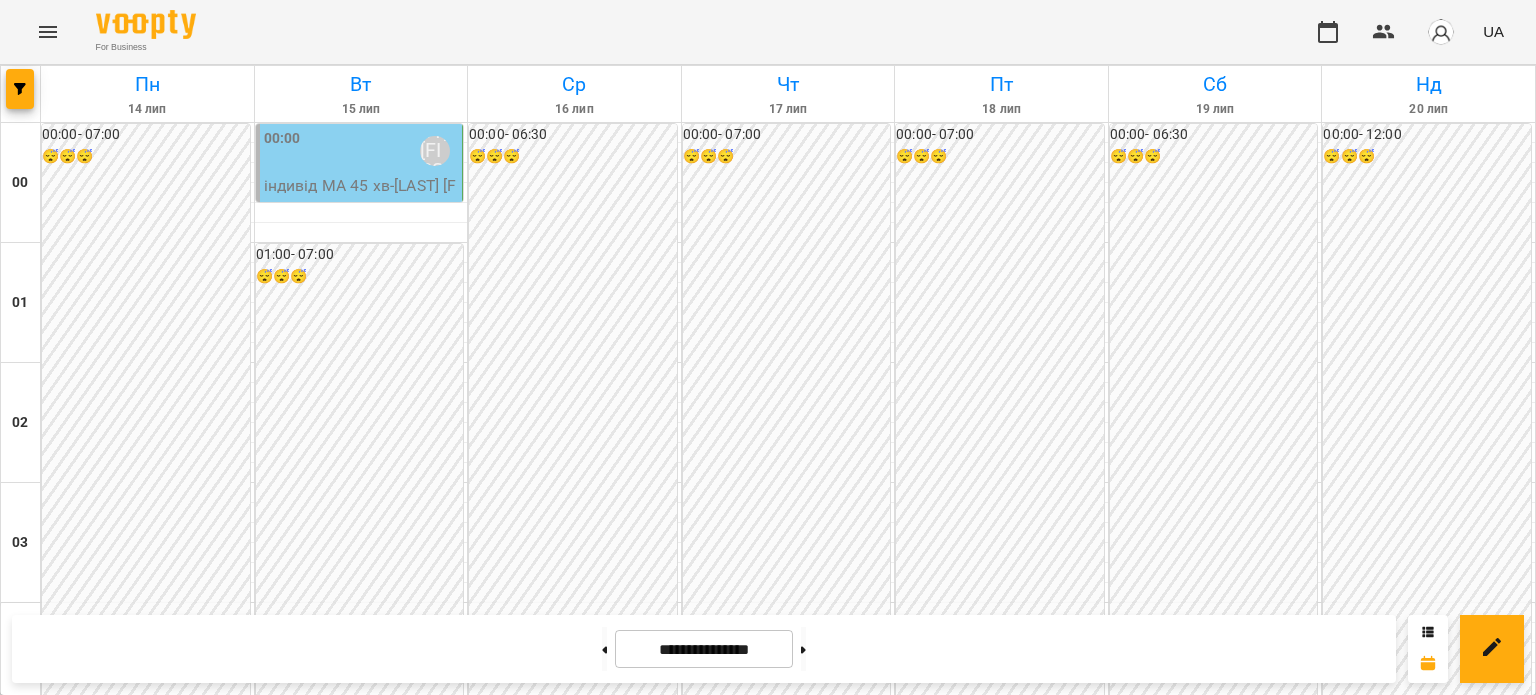 click on "[HH]:[MM] [LAST] [FIRST]" at bounding box center [187, 2251] 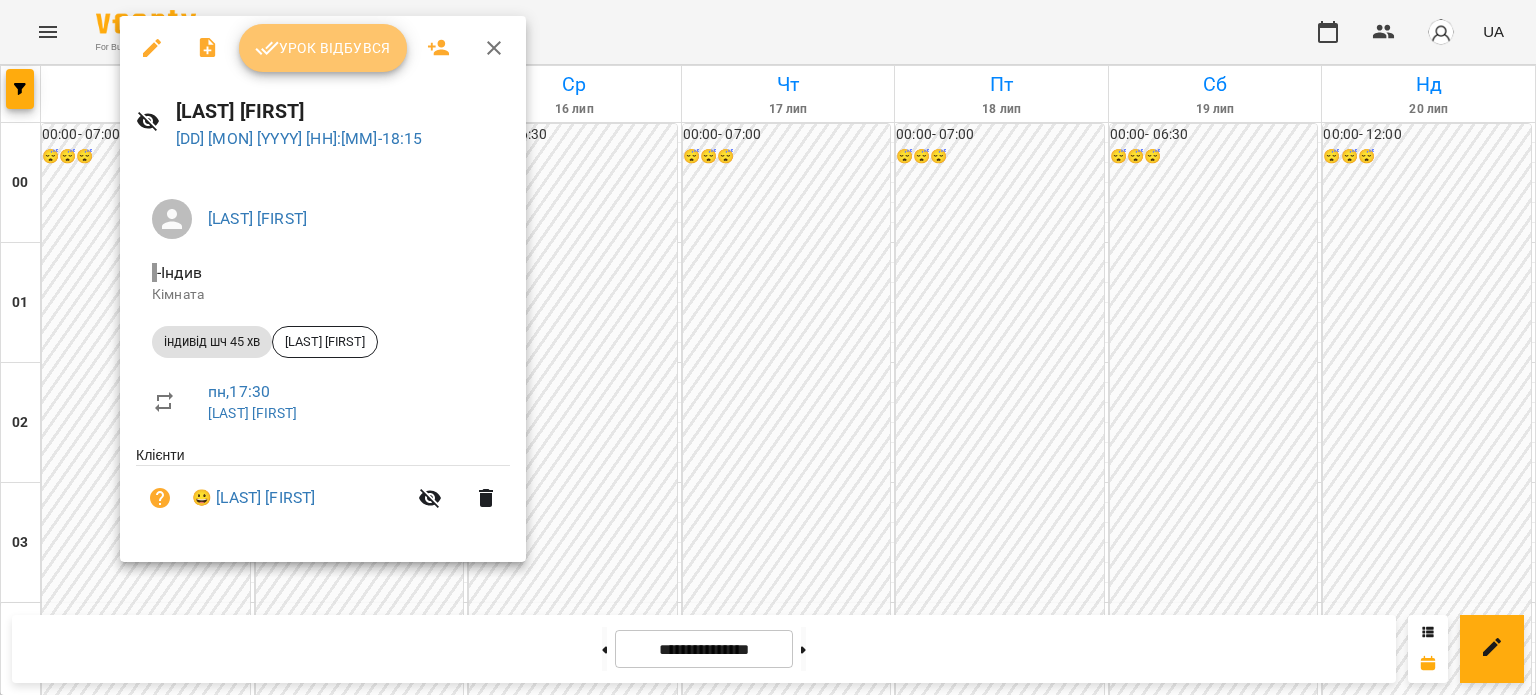 click on "Урок відбувся" at bounding box center (323, 48) 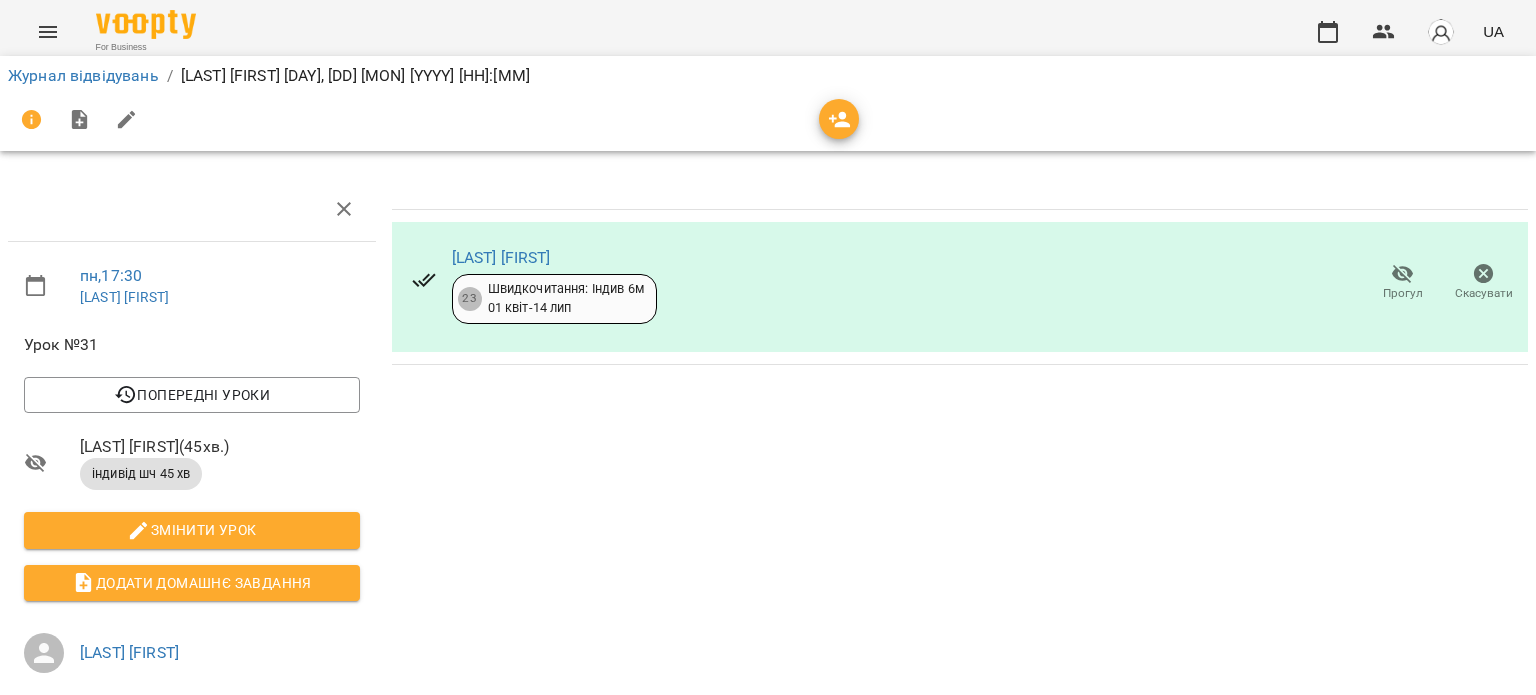 click 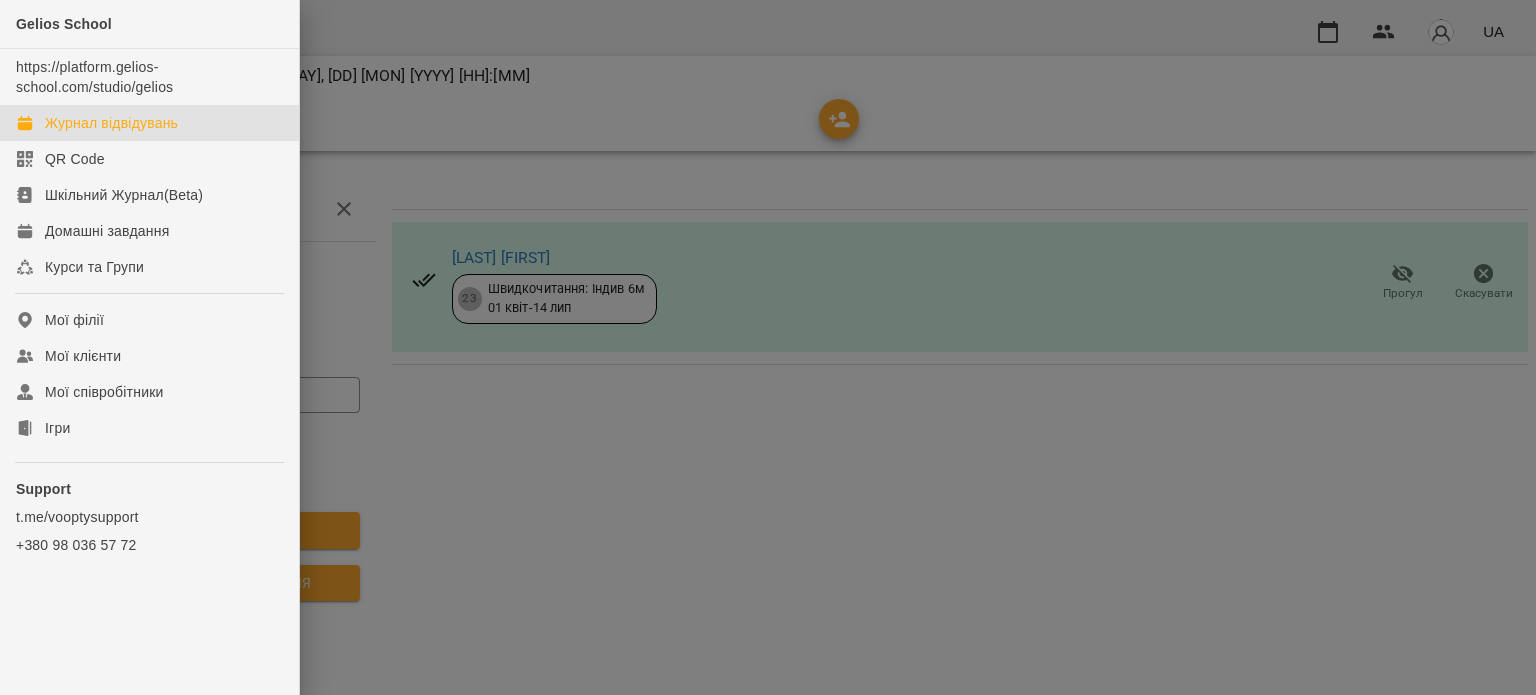 click on "Журнал відвідувань" at bounding box center (111, 123) 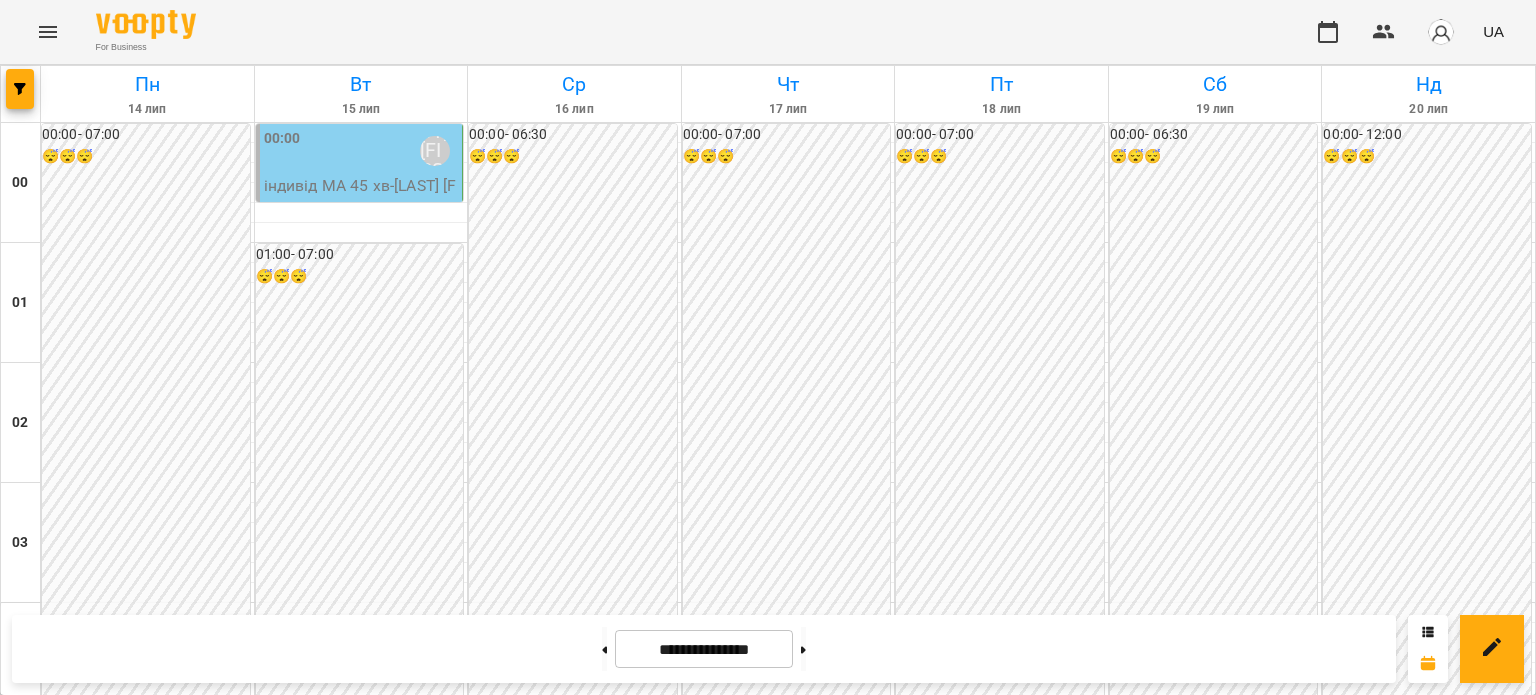 scroll, scrollTop: 0, scrollLeft: 0, axis: both 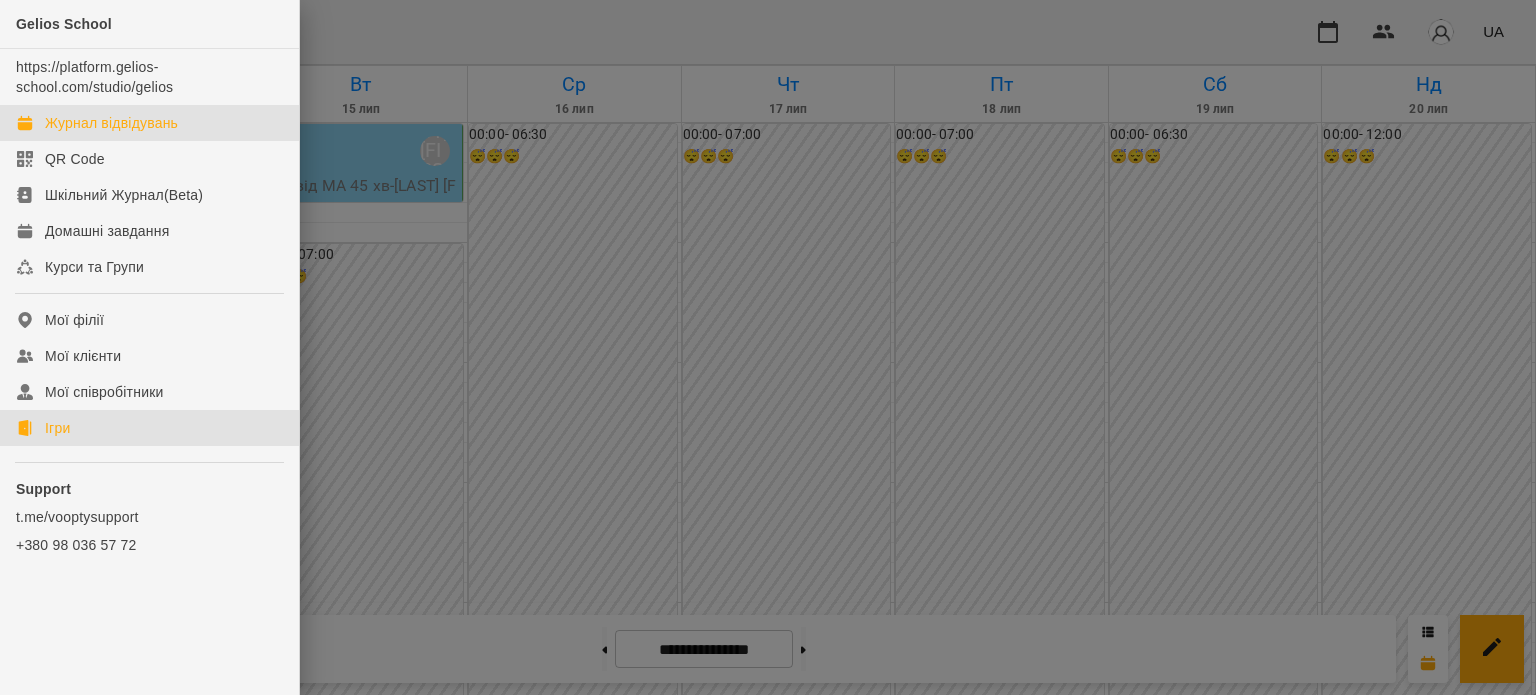 click on "Ігри" 